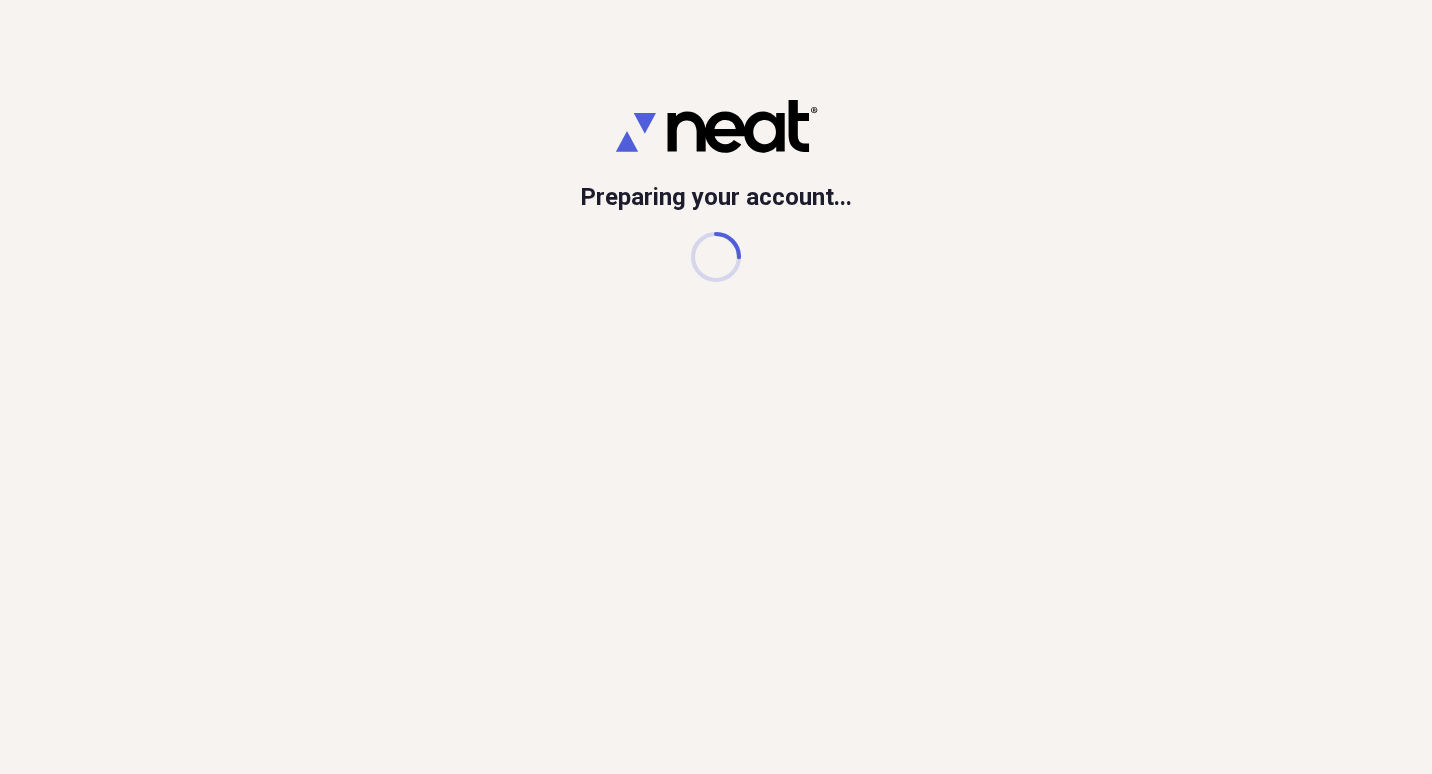 scroll, scrollTop: 0, scrollLeft: 0, axis: both 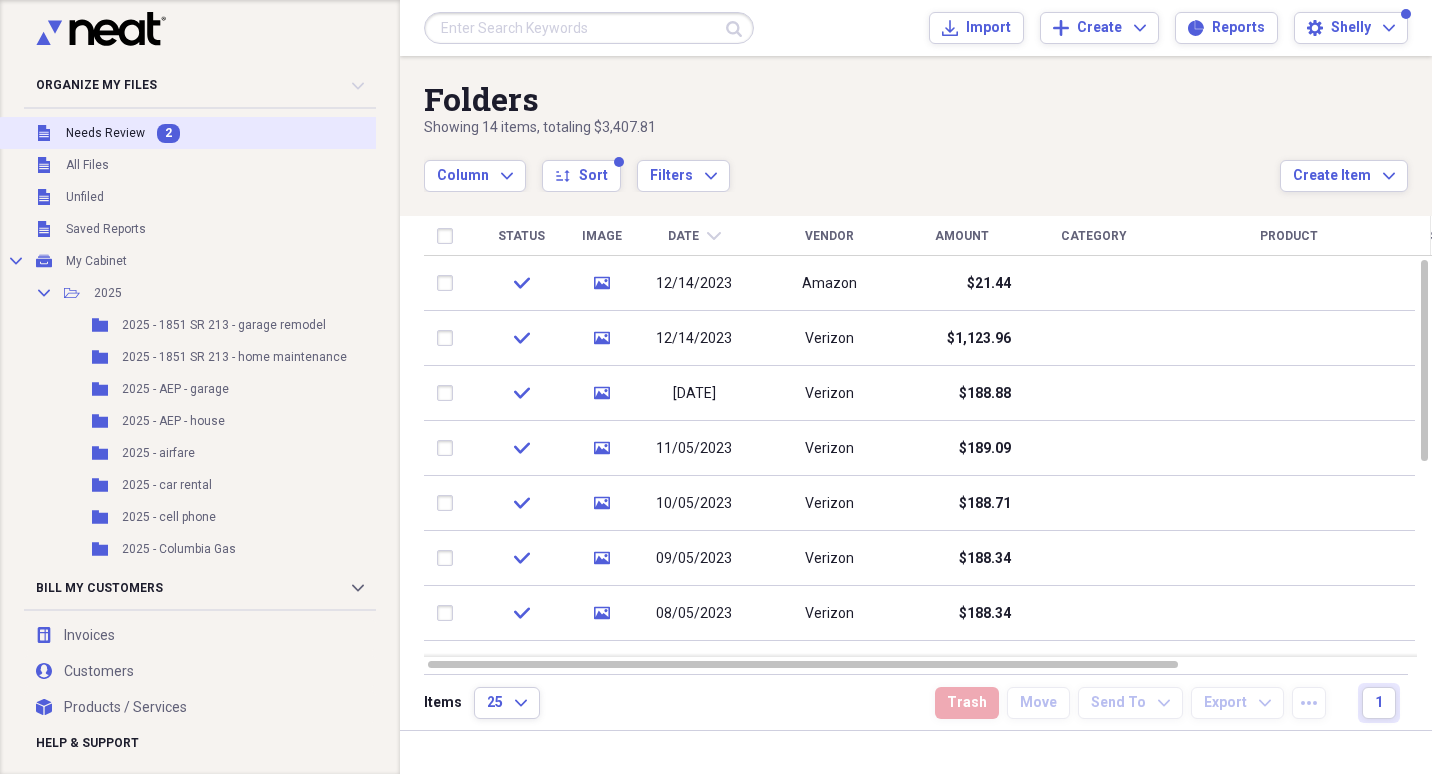 click on "Needs Review" at bounding box center (105, 133) 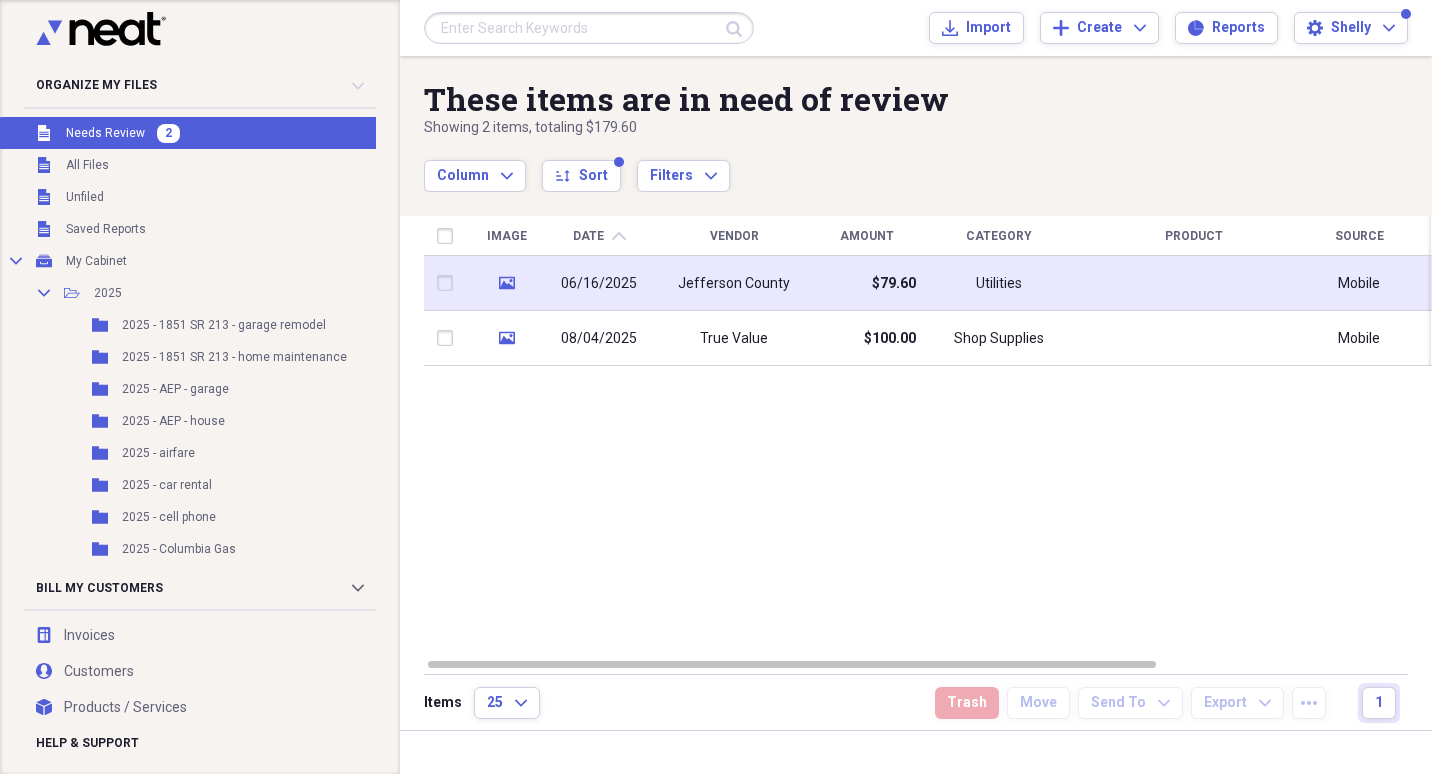 click on "06/16/2025" at bounding box center [599, 283] 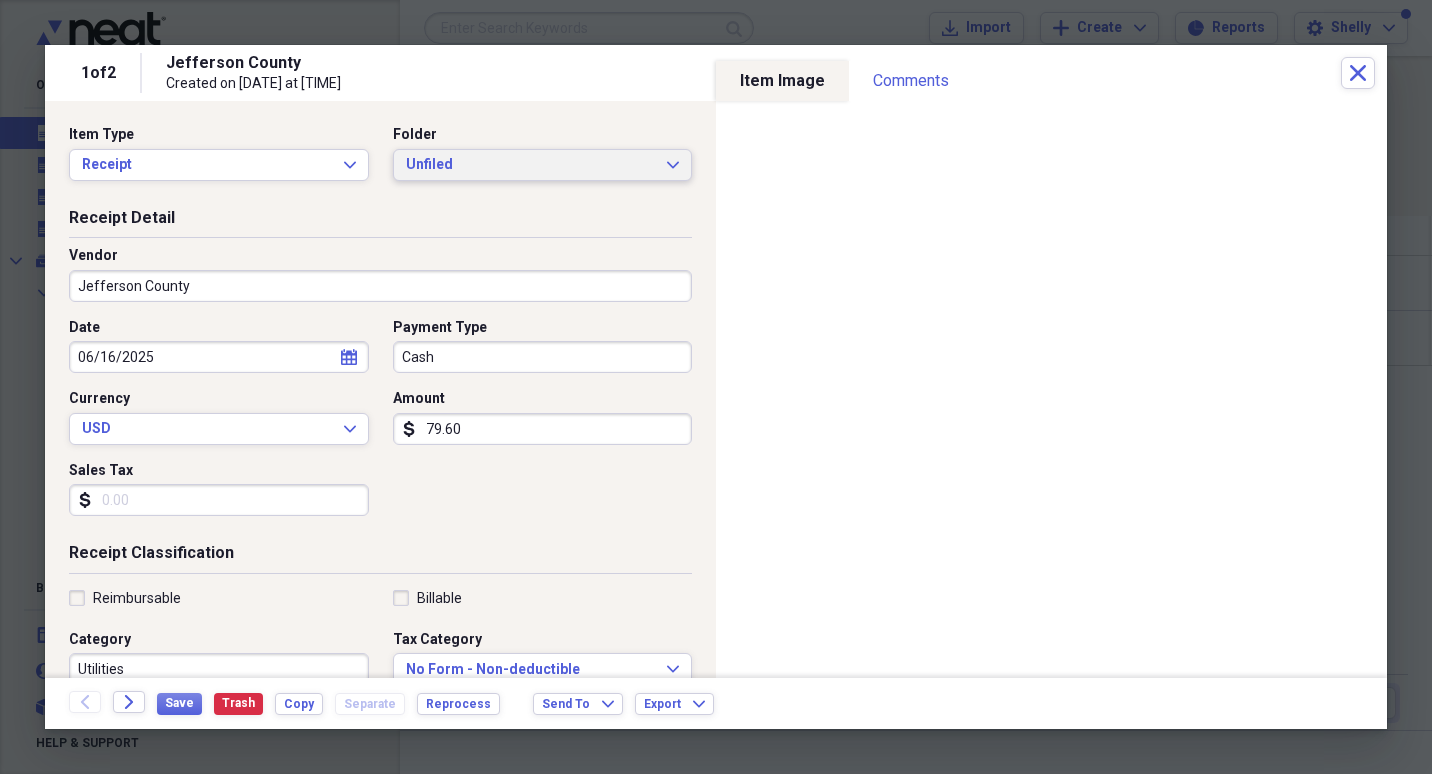 click on "Unfiled" at bounding box center (531, 165) 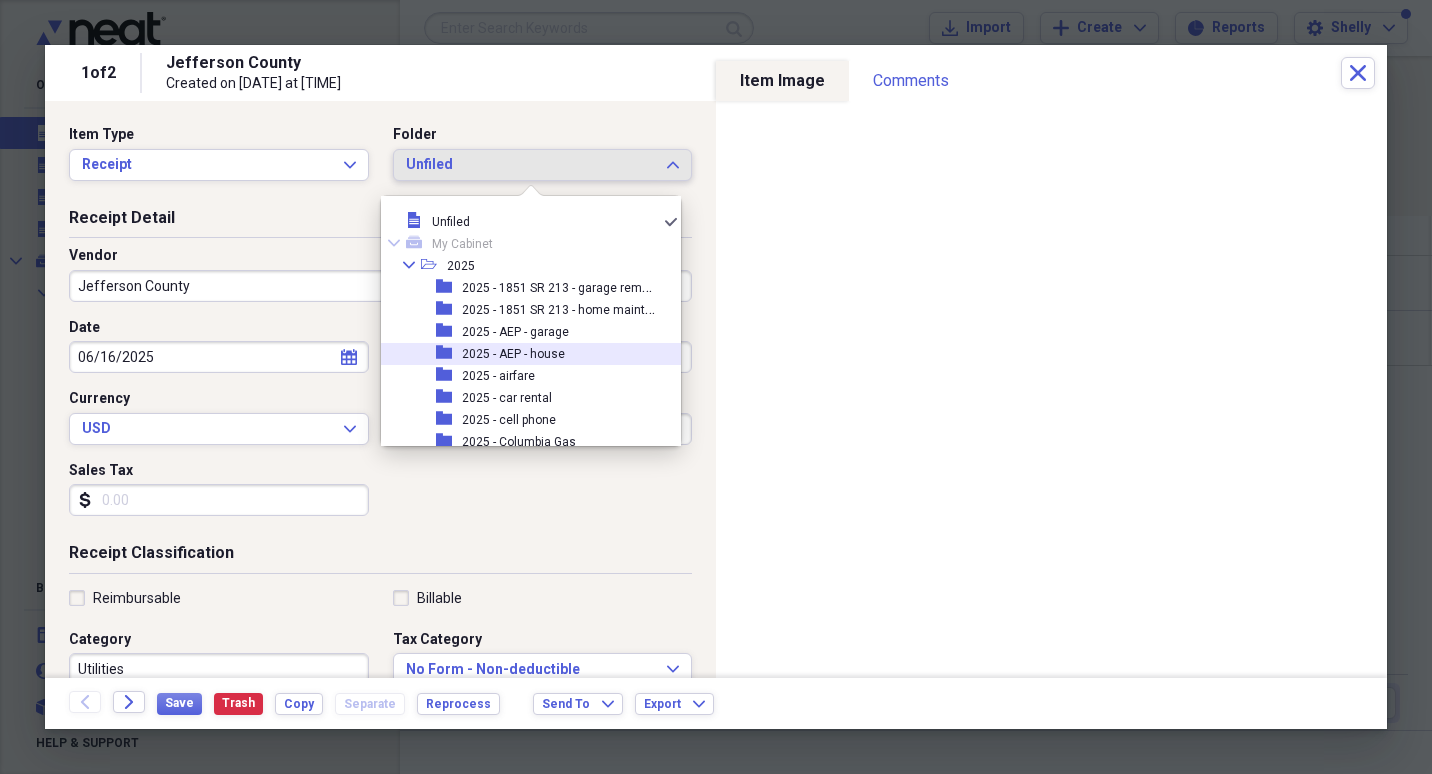 scroll, scrollTop: 469, scrollLeft: 0, axis: vertical 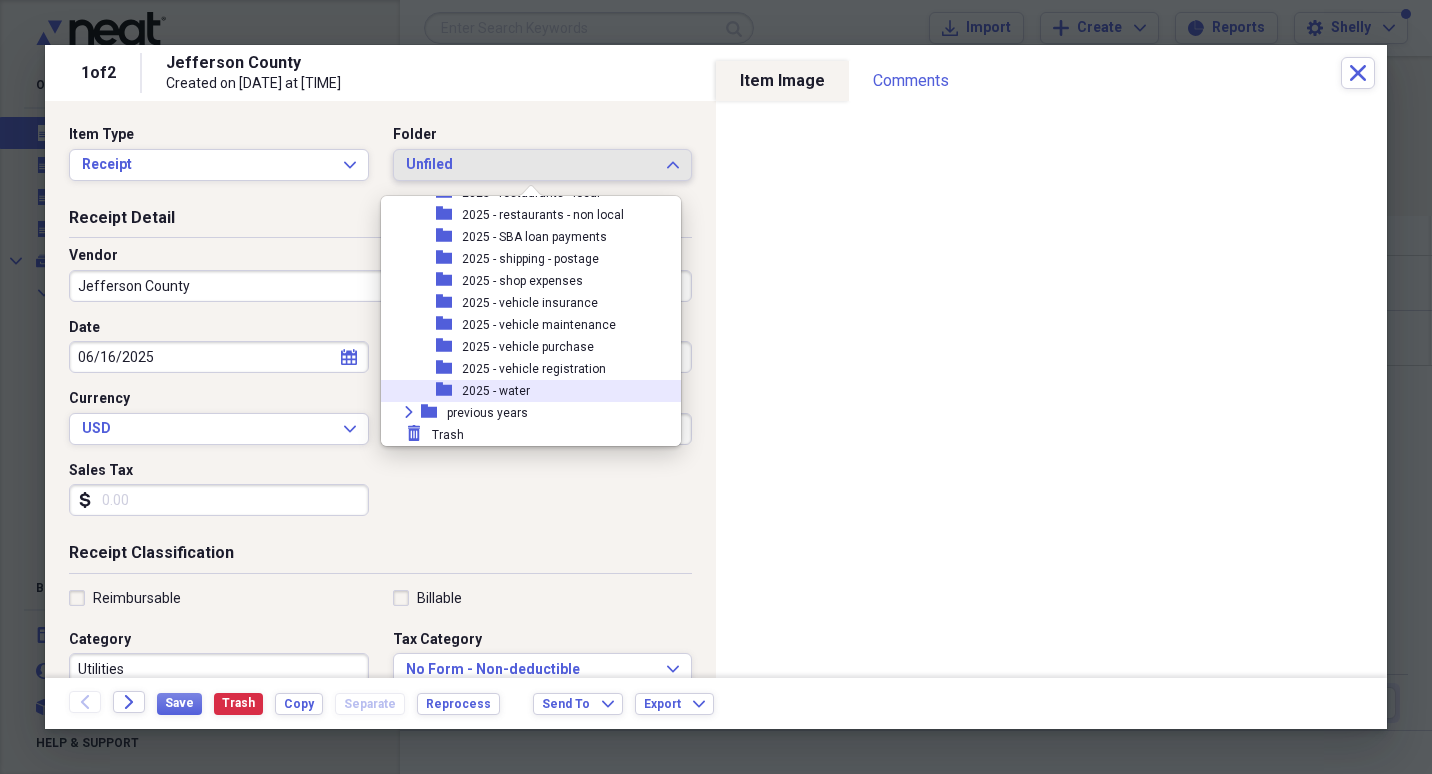 click on "2025 - water" at bounding box center (496, 391) 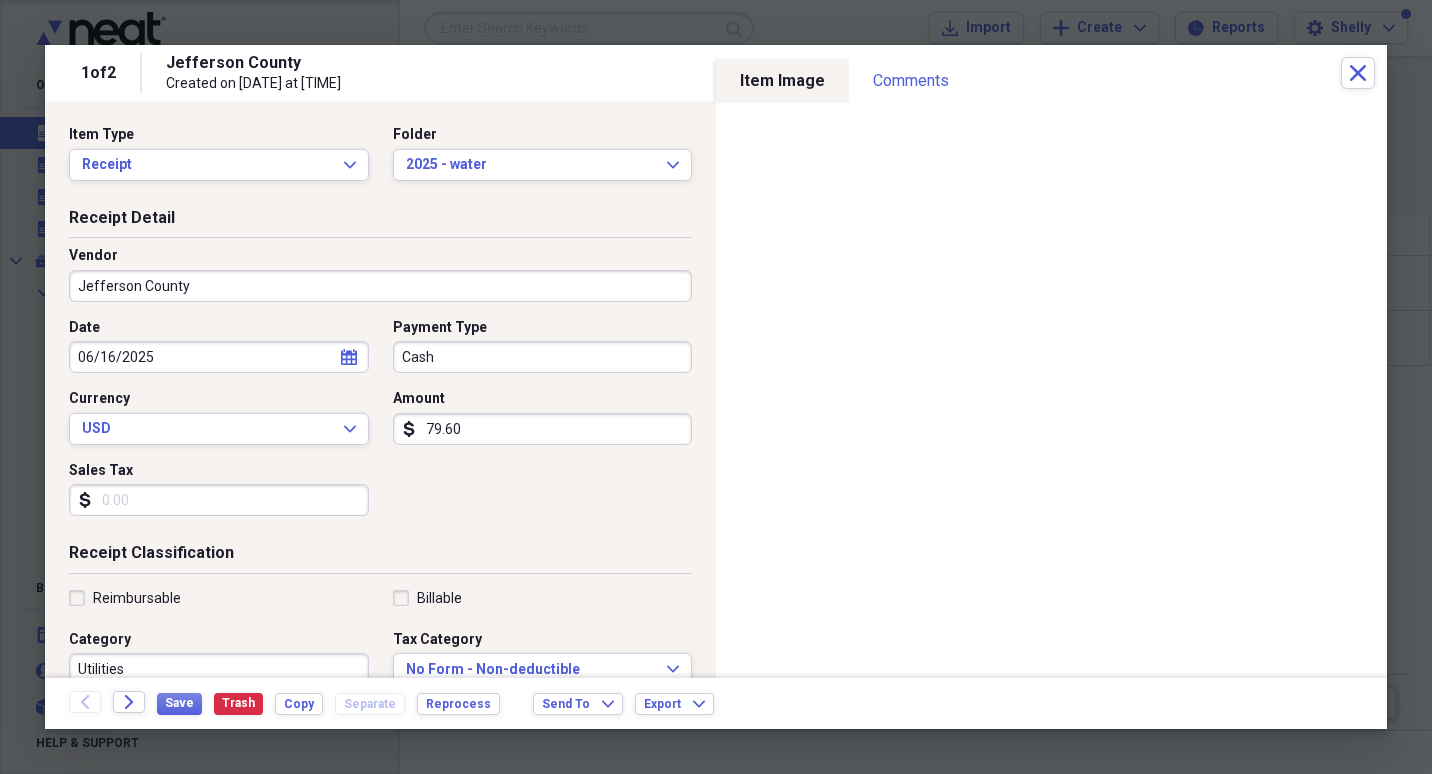 click on "Jefferson County" at bounding box center [380, 286] 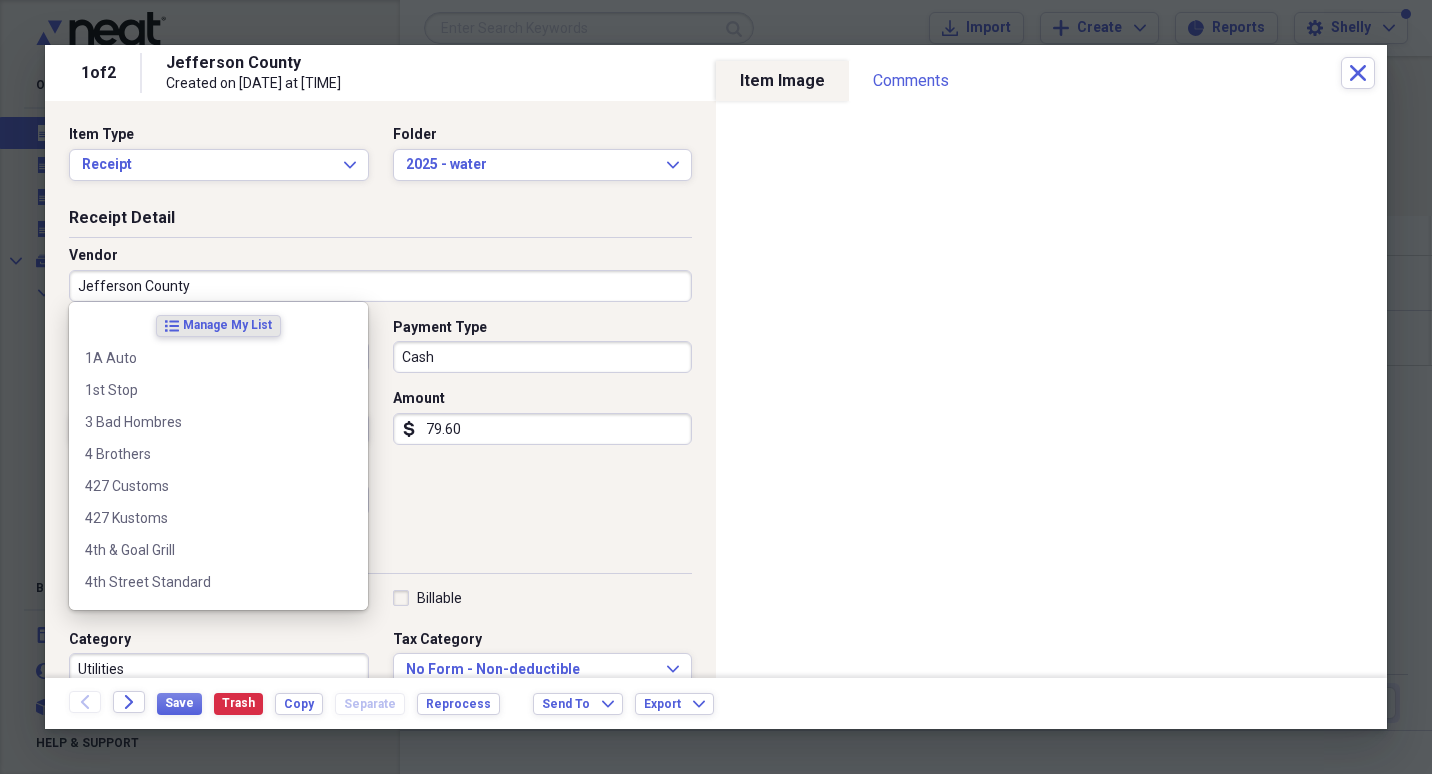 click on "Jefferson County" at bounding box center [380, 286] 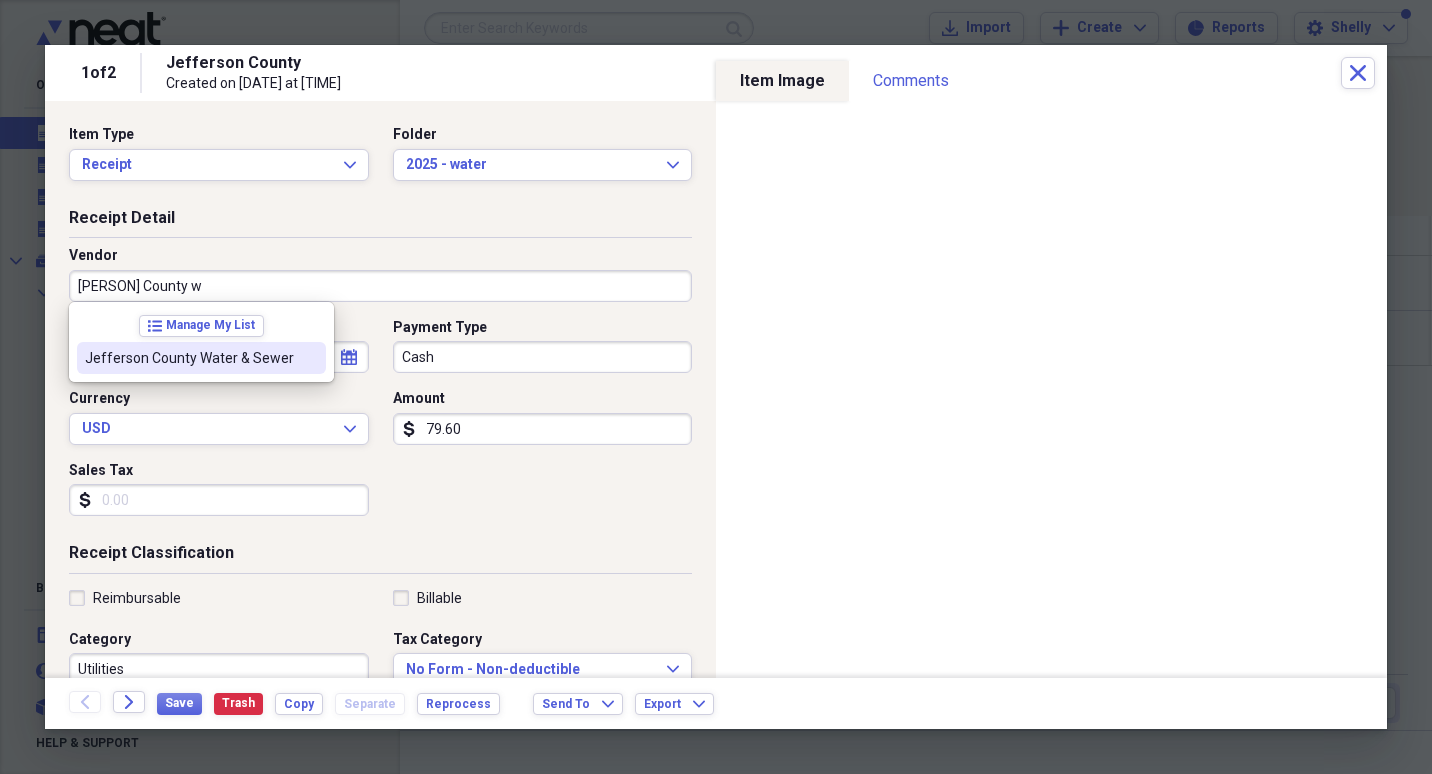 click on "Jefferson County Water & Sewer" at bounding box center [189, 358] 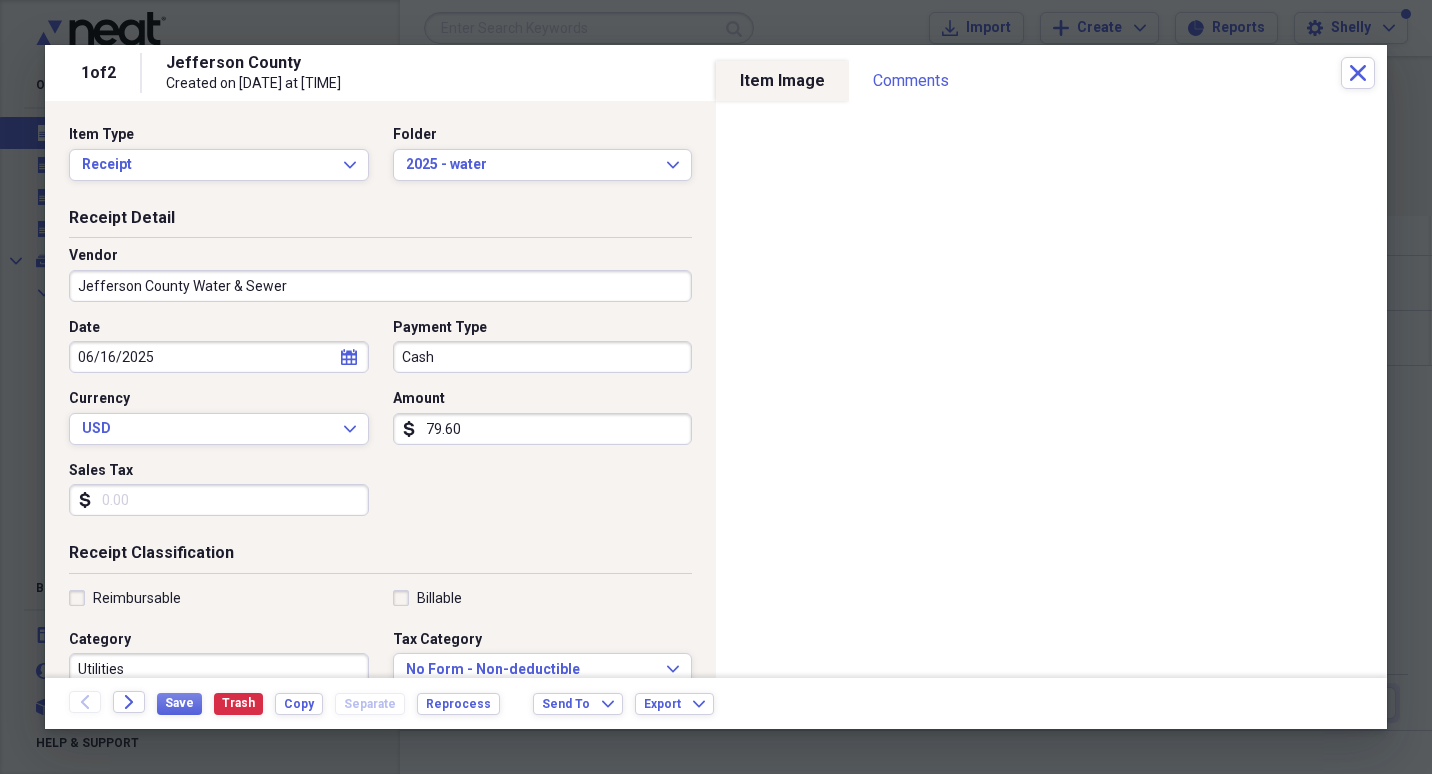 type on "Water - [NUMBER] [STREET]" 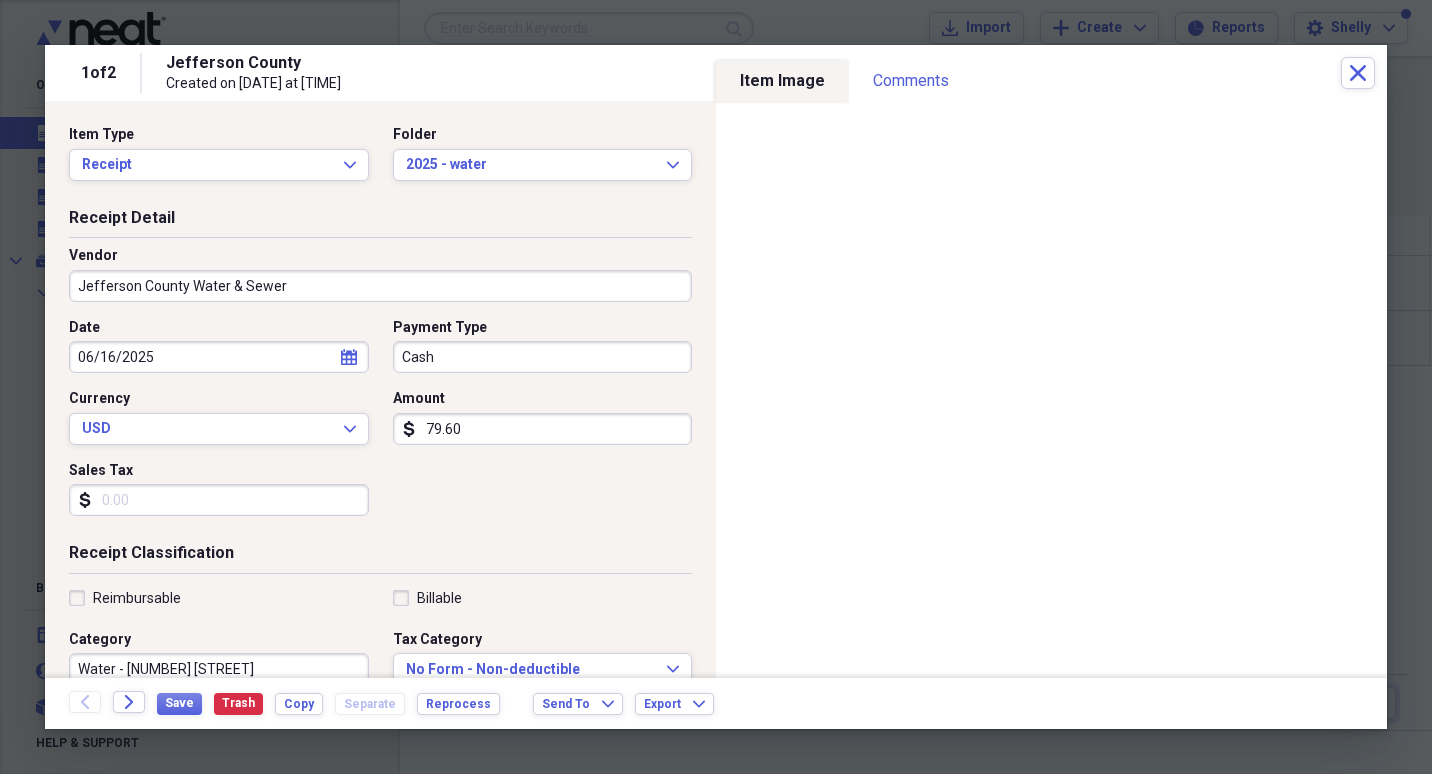 click on "Cash" at bounding box center [543, 357] 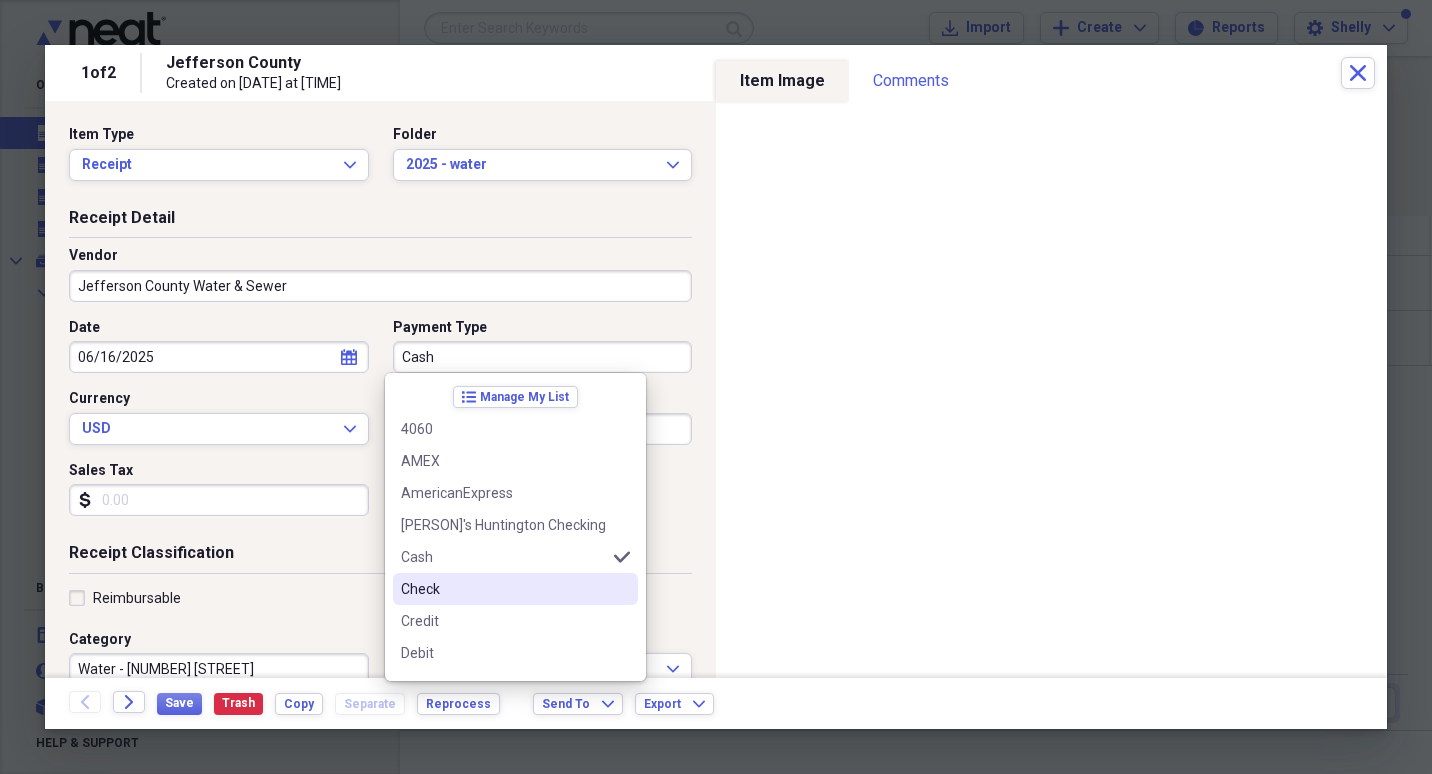 click on "Check" at bounding box center (503, 589) 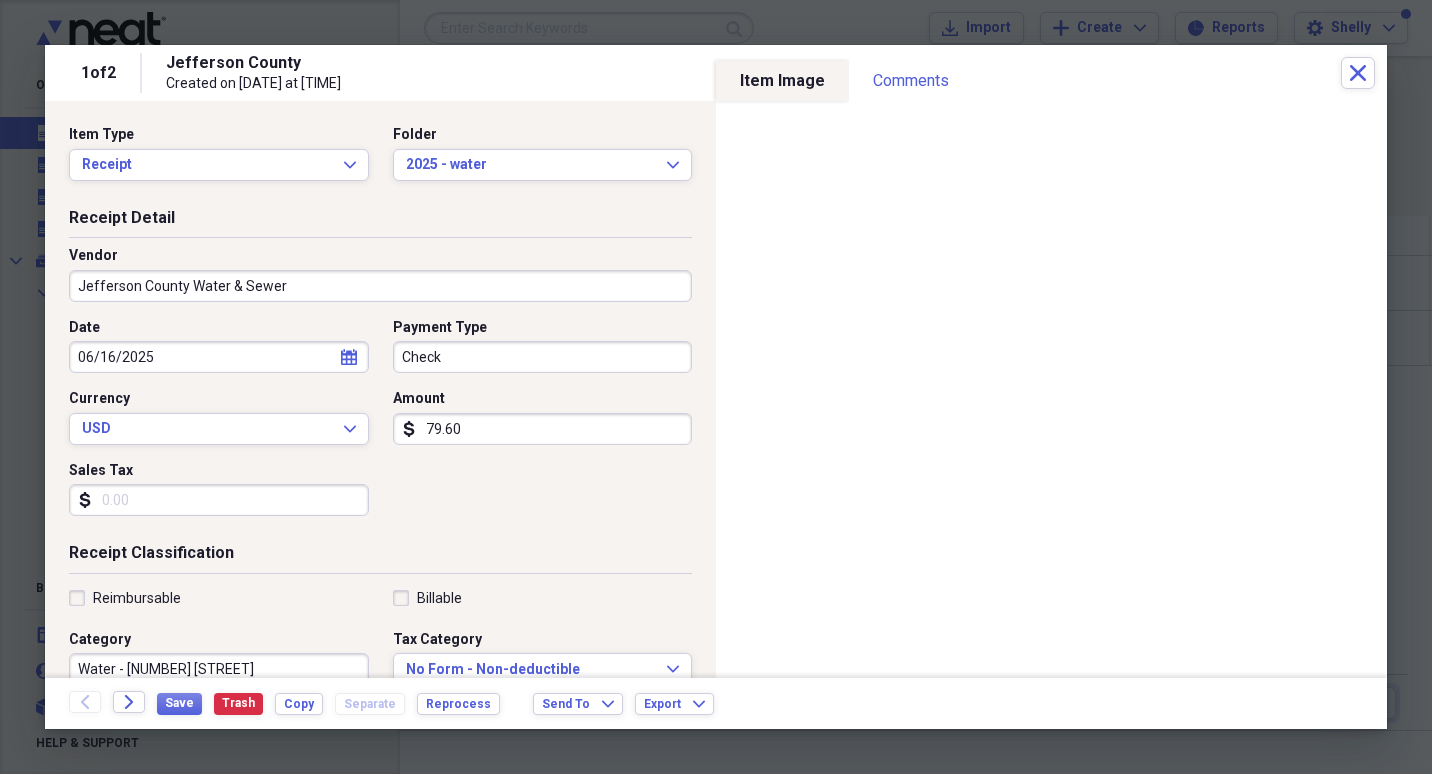 click 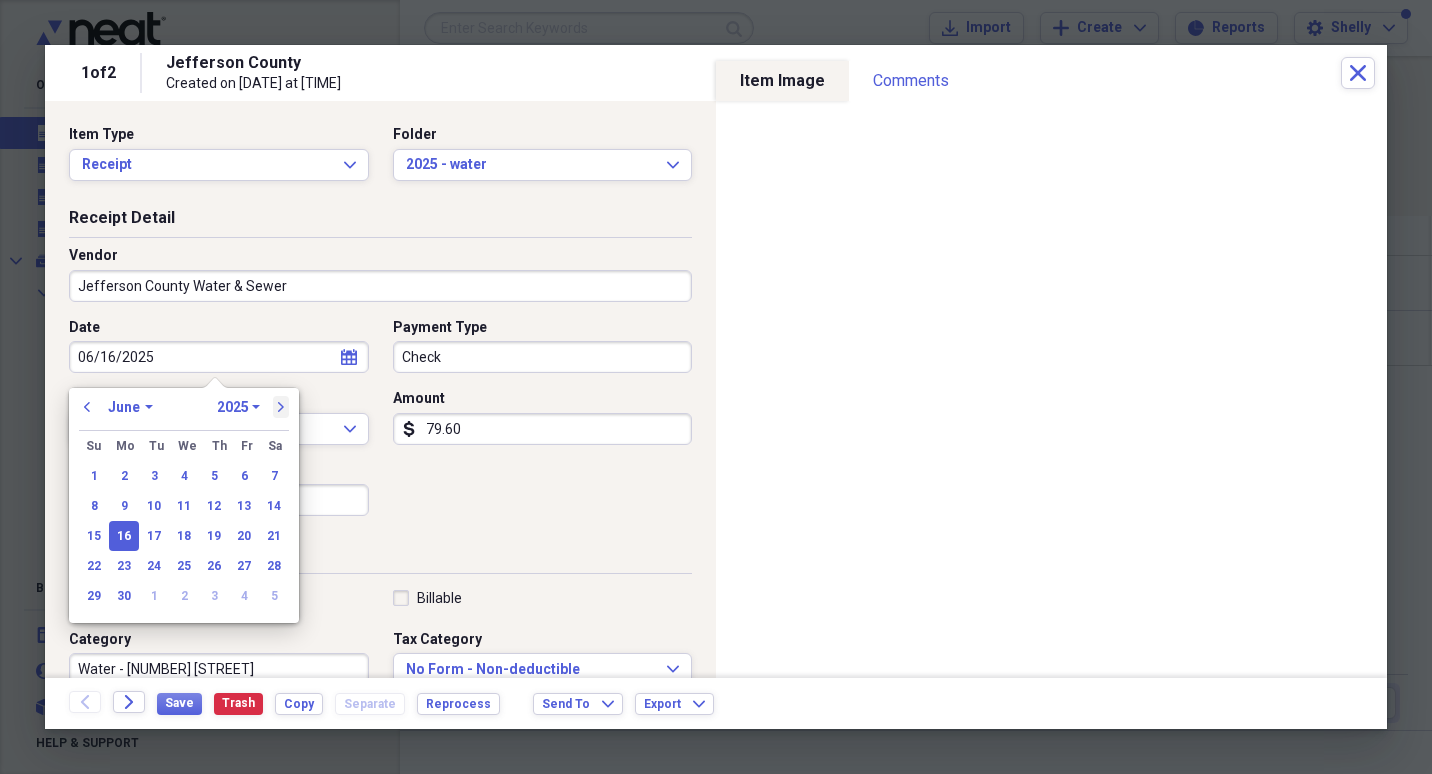 click on "next" at bounding box center (281, 407) 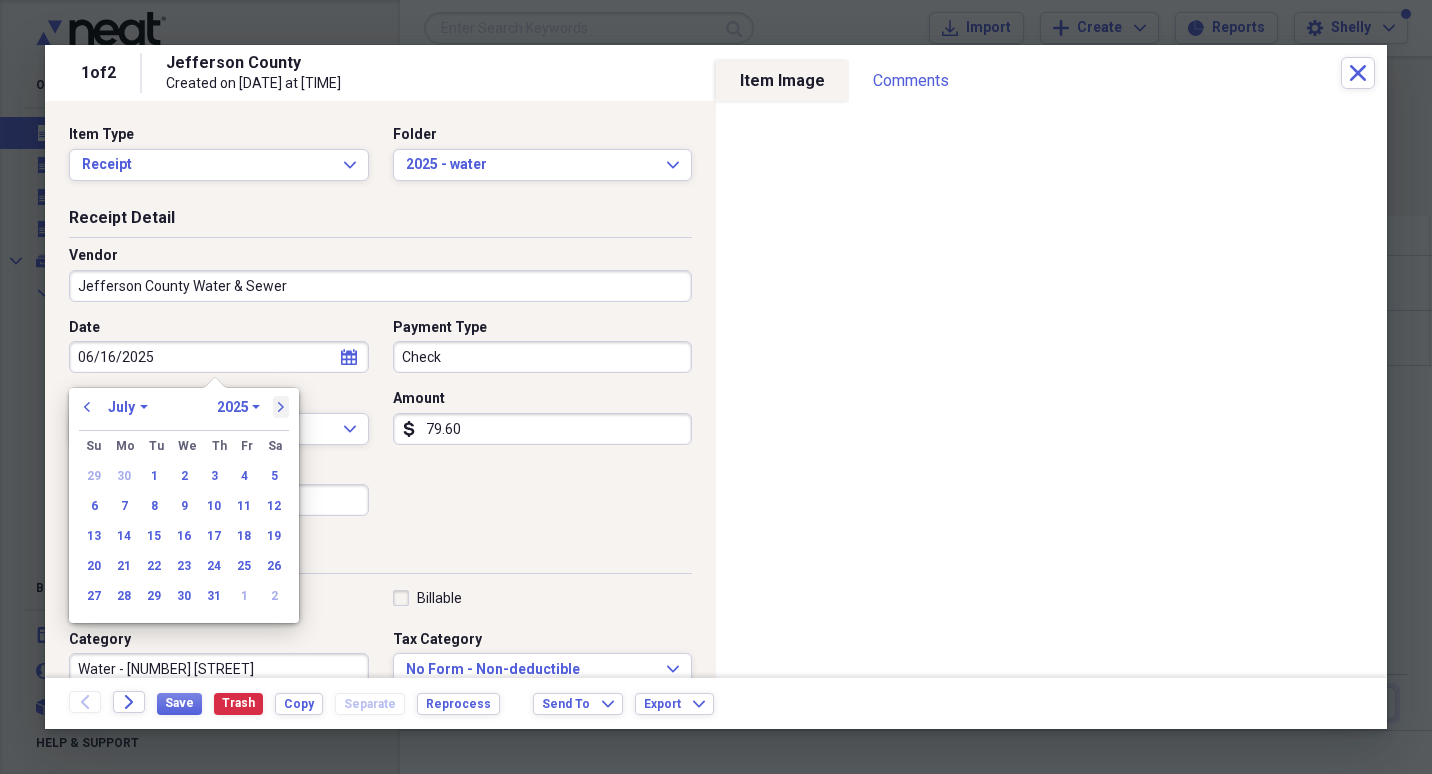 click on "next" at bounding box center (281, 407) 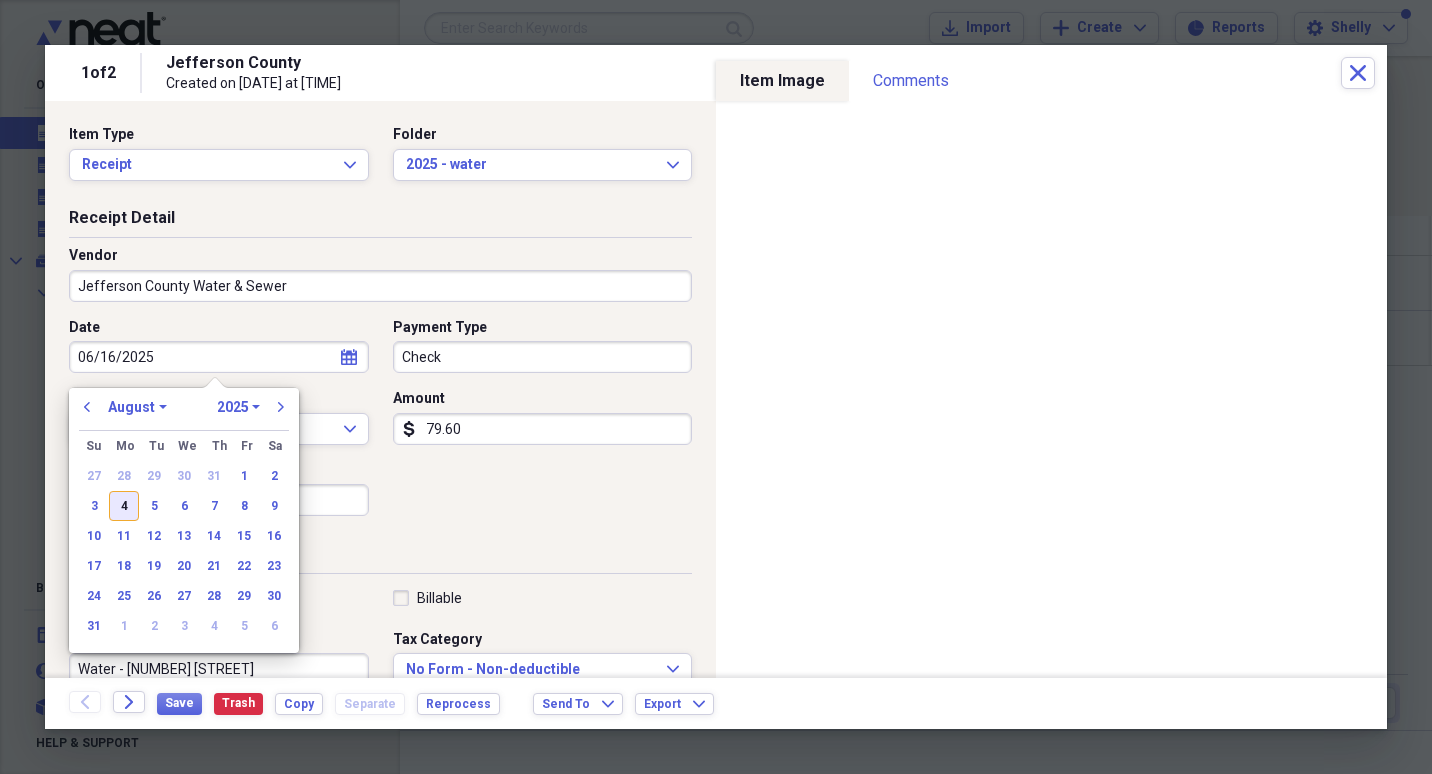 click on "4" at bounding box center [124, 506] 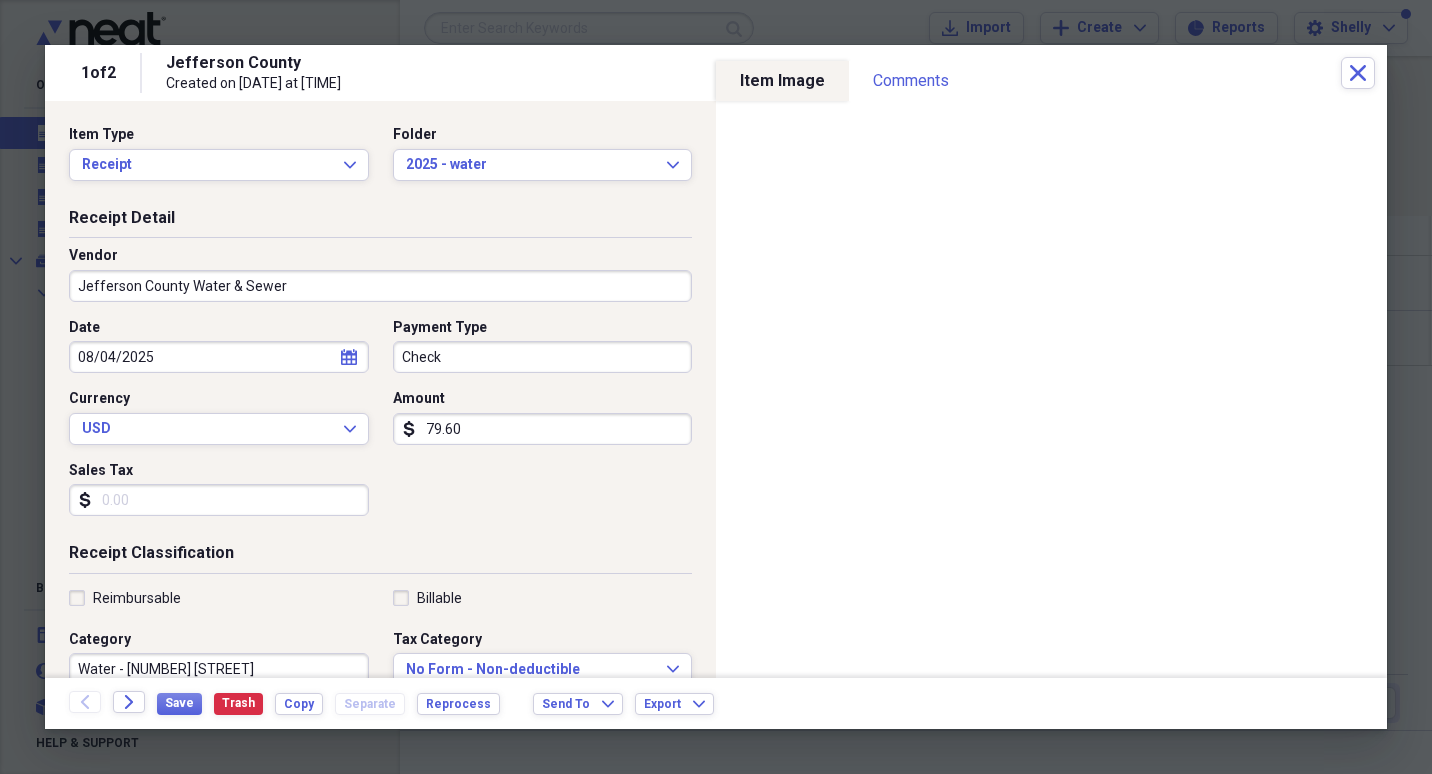 click on "Water - [NUMBER] [STREET]" at bounding box center [219, 669] 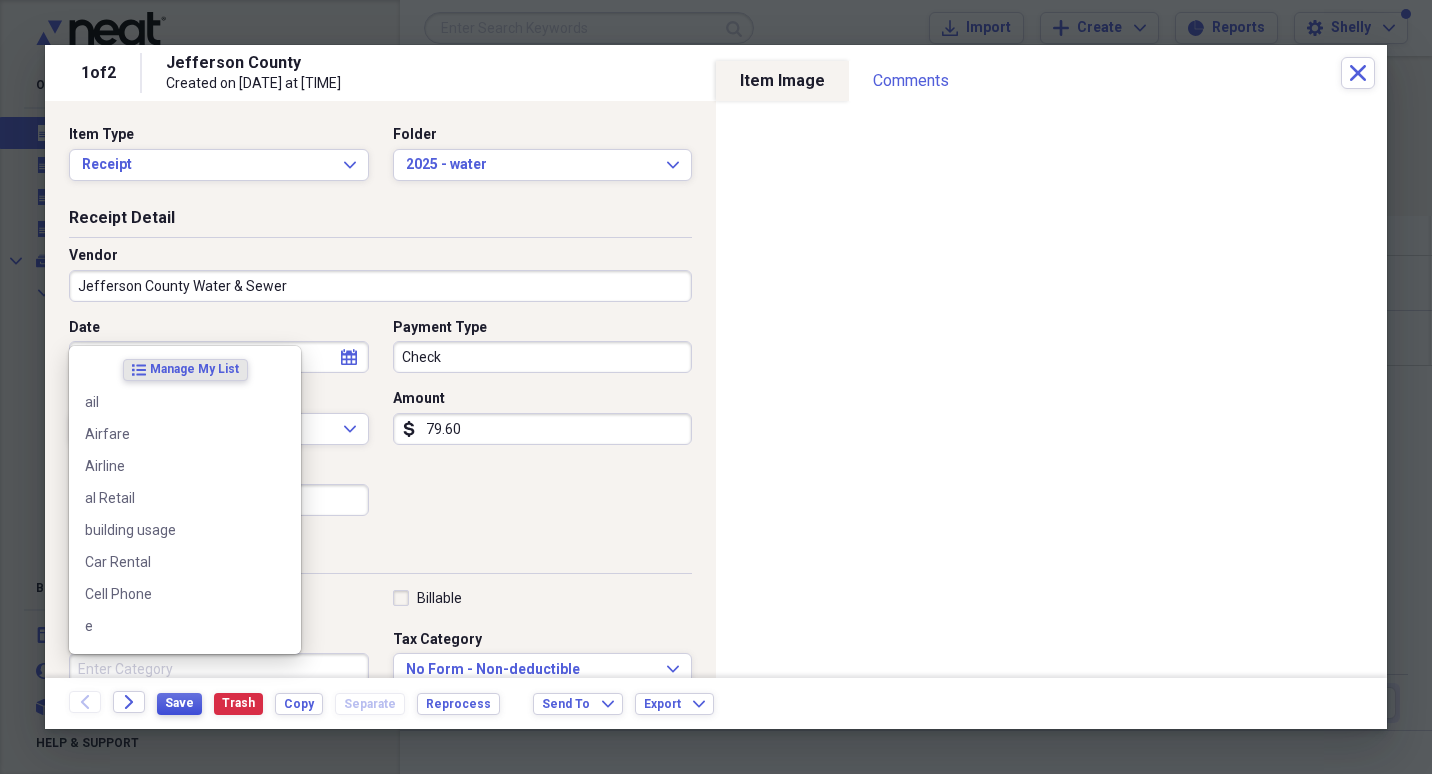 type 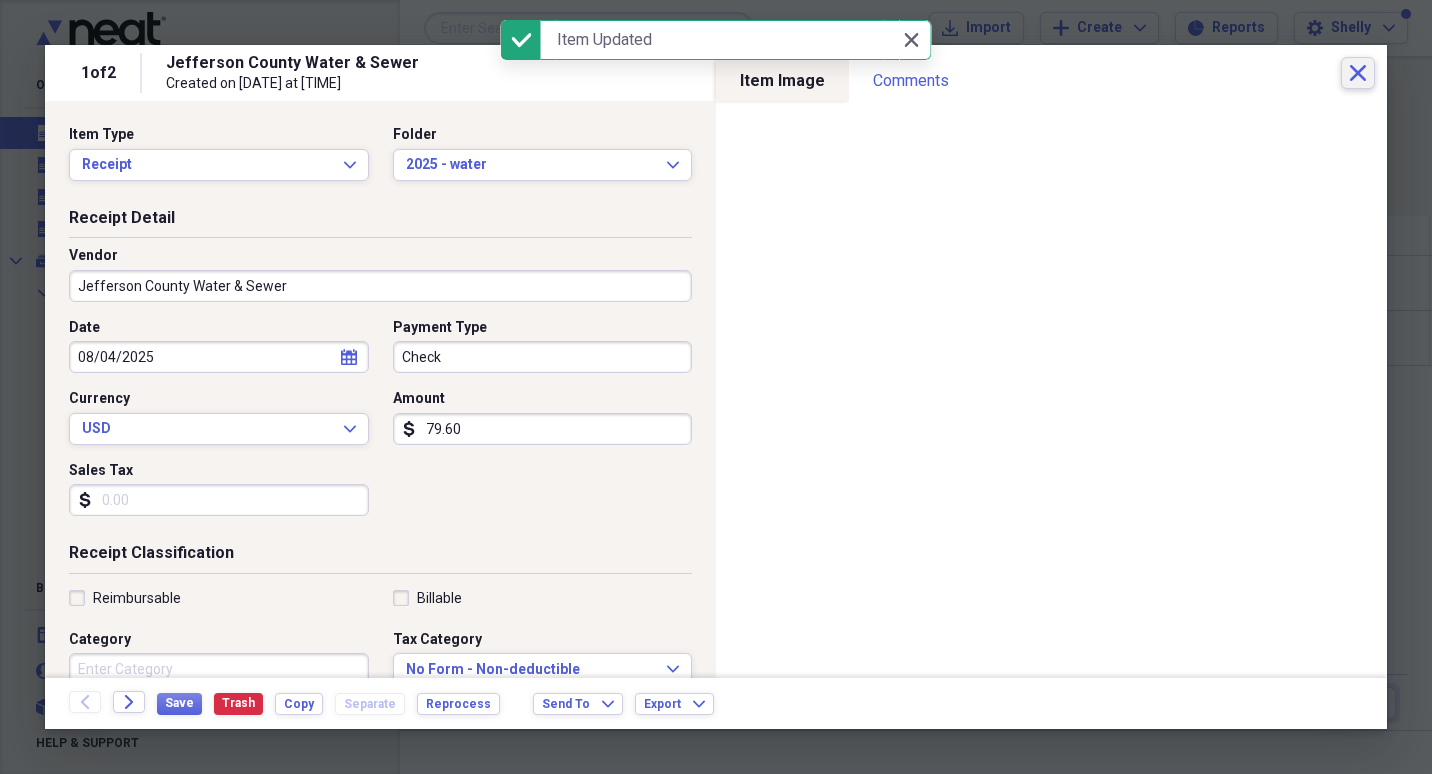 click 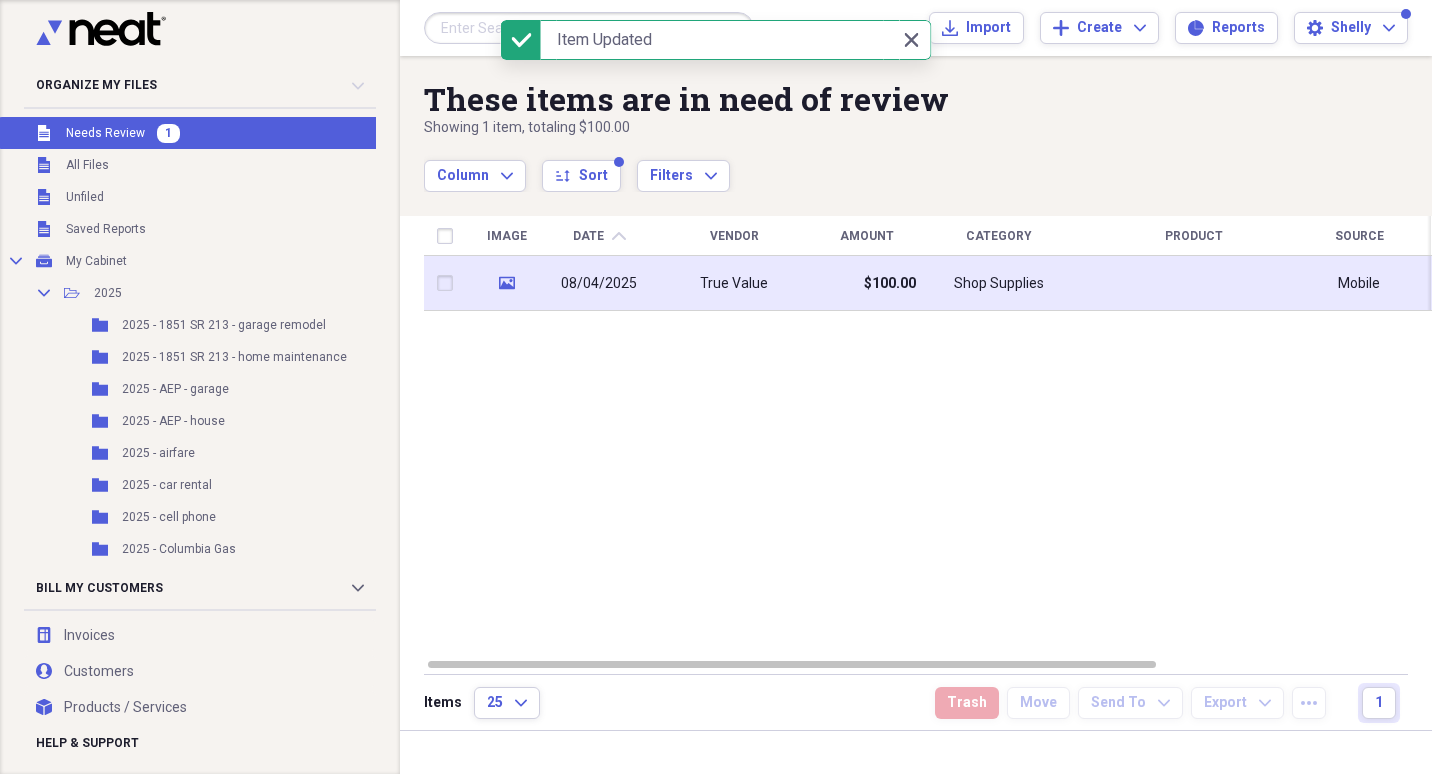 click on "True Value" at bounding box center [734, 283] 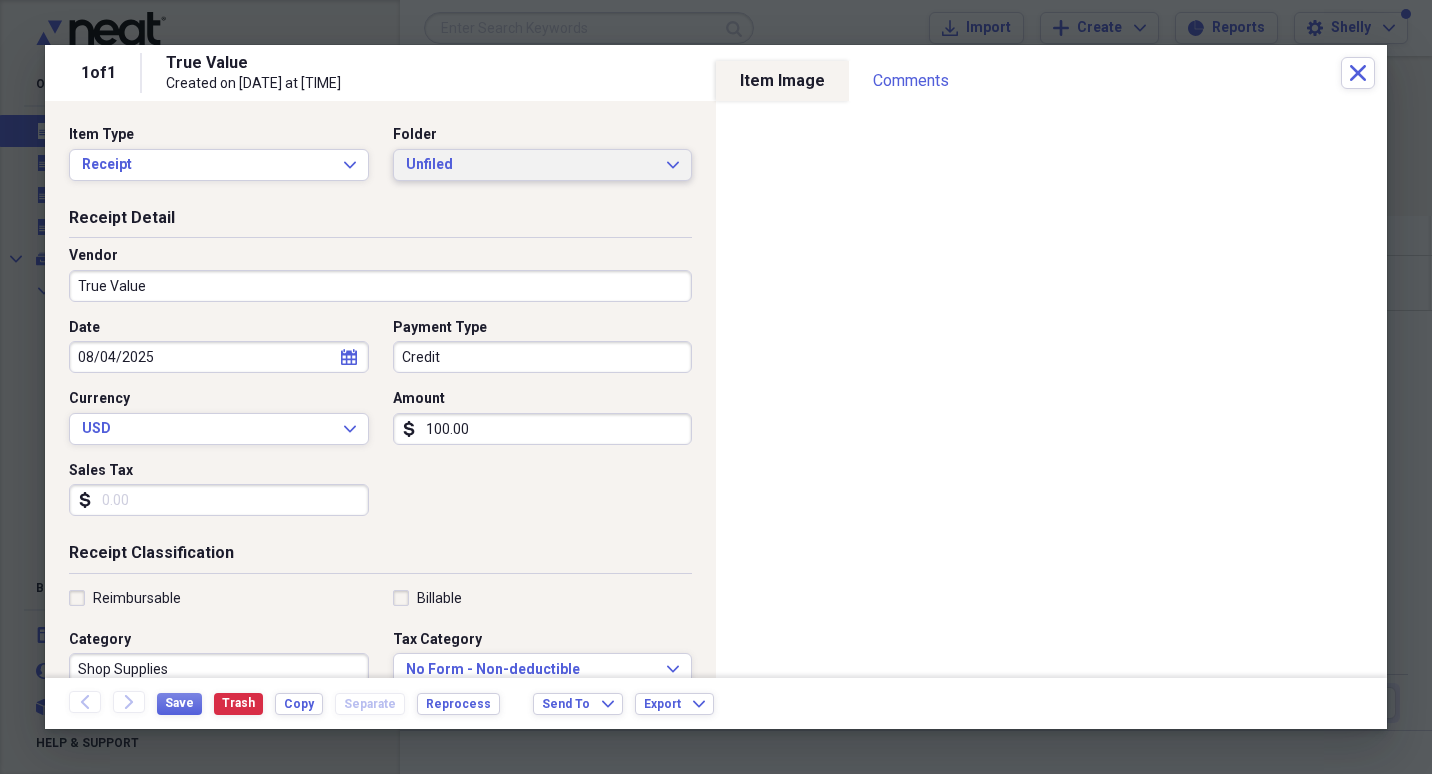 click on "Unfiled" at bounding box center [531, 165] 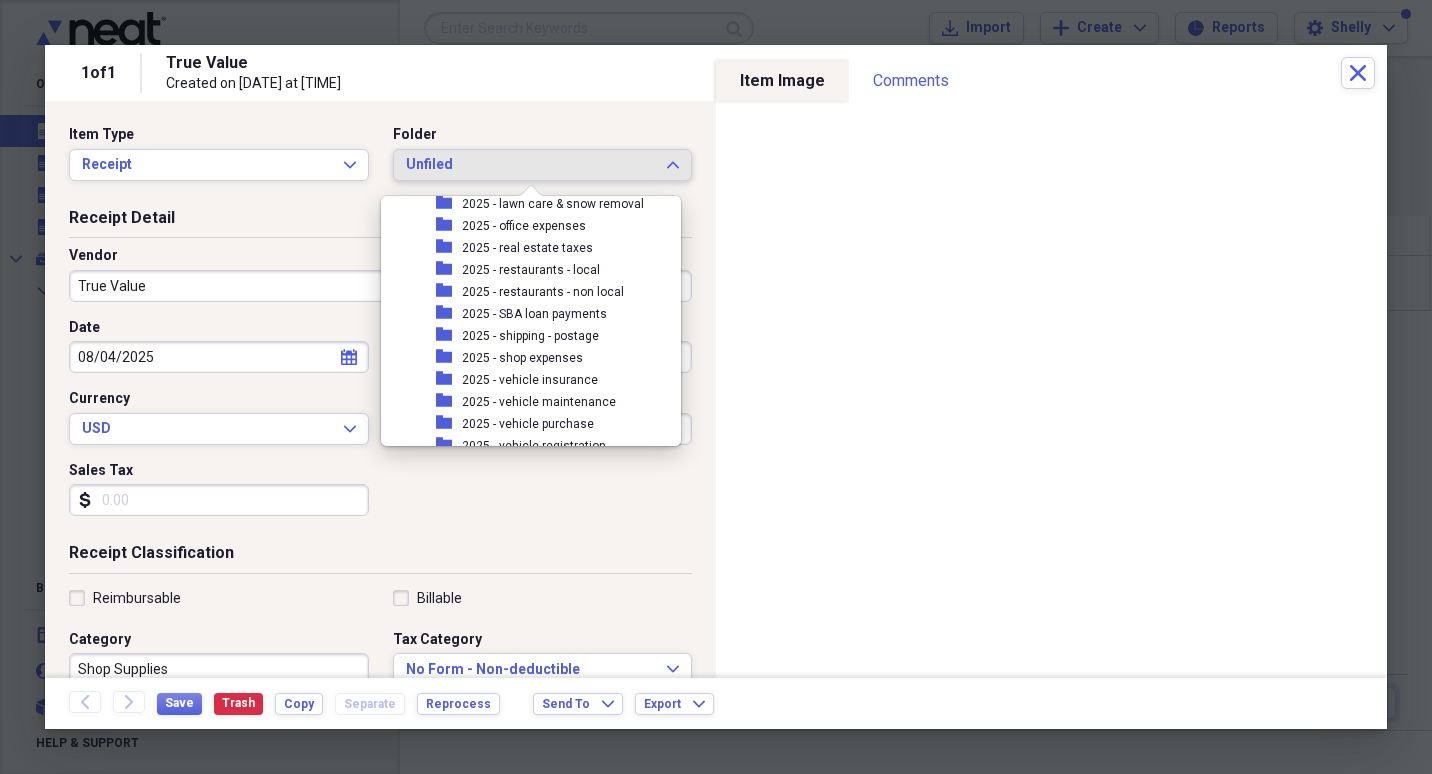 scroll, scrollTop: 400, scrollLeft: 0, axis: vertical 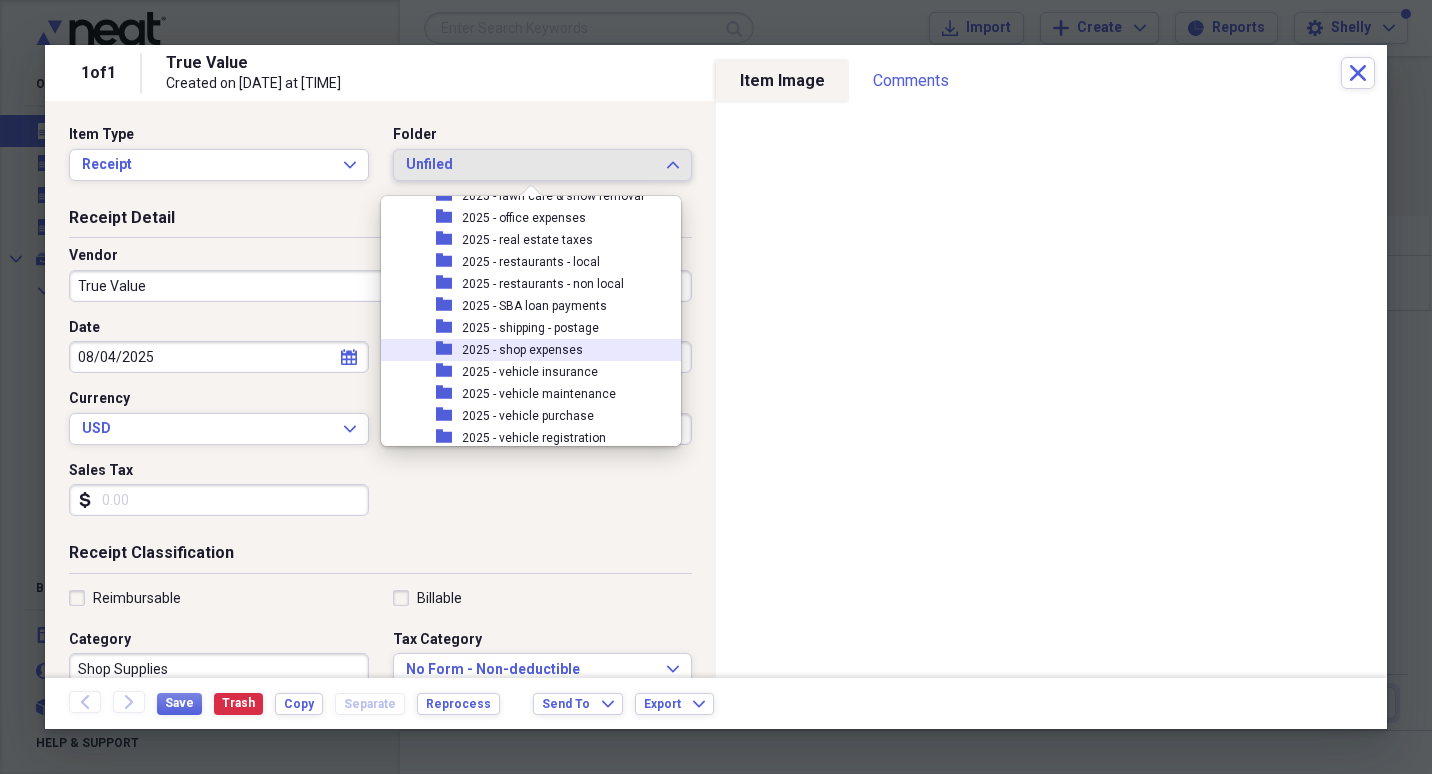 click on "2025 - shop expenses" at bounding box center [522, 350] 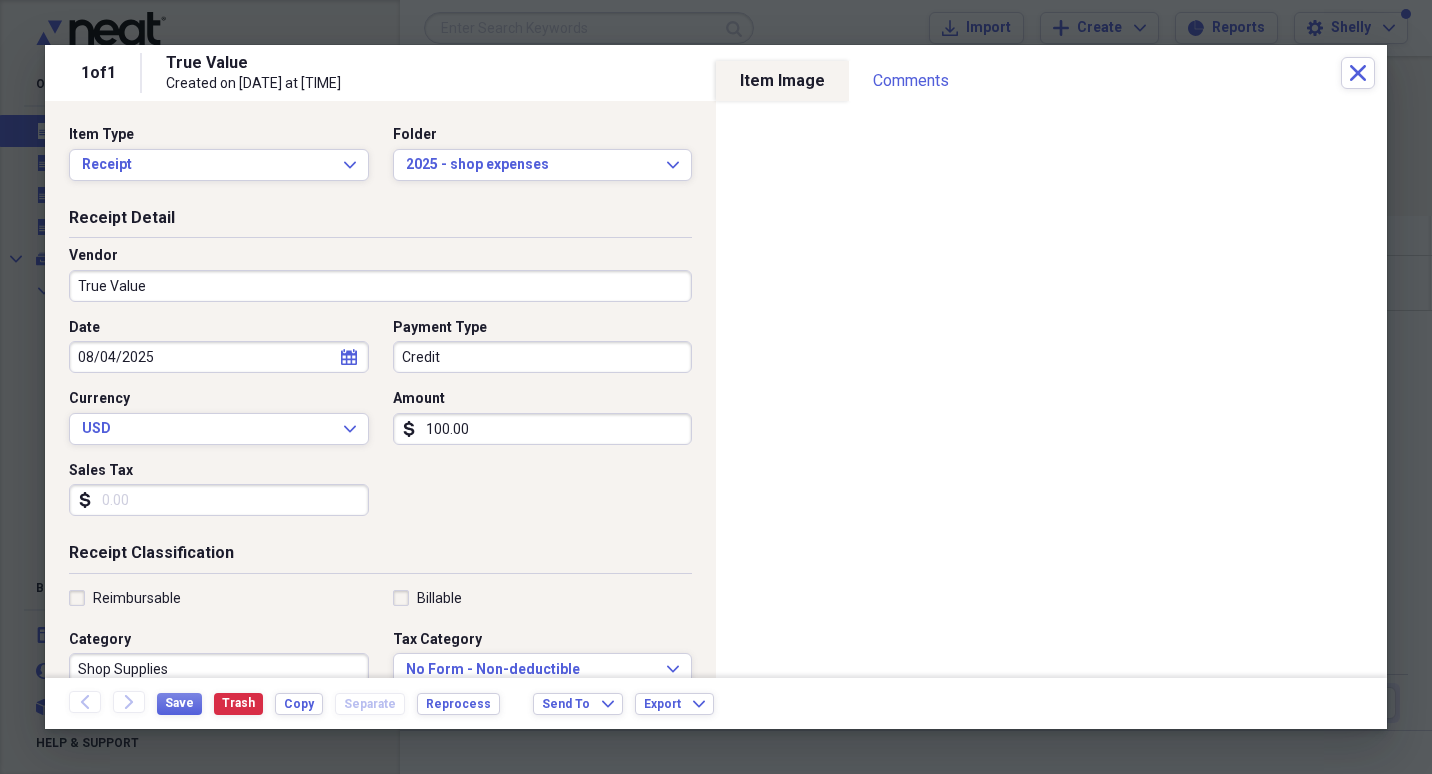 click on "Credit" at bounding box center [543, 357] 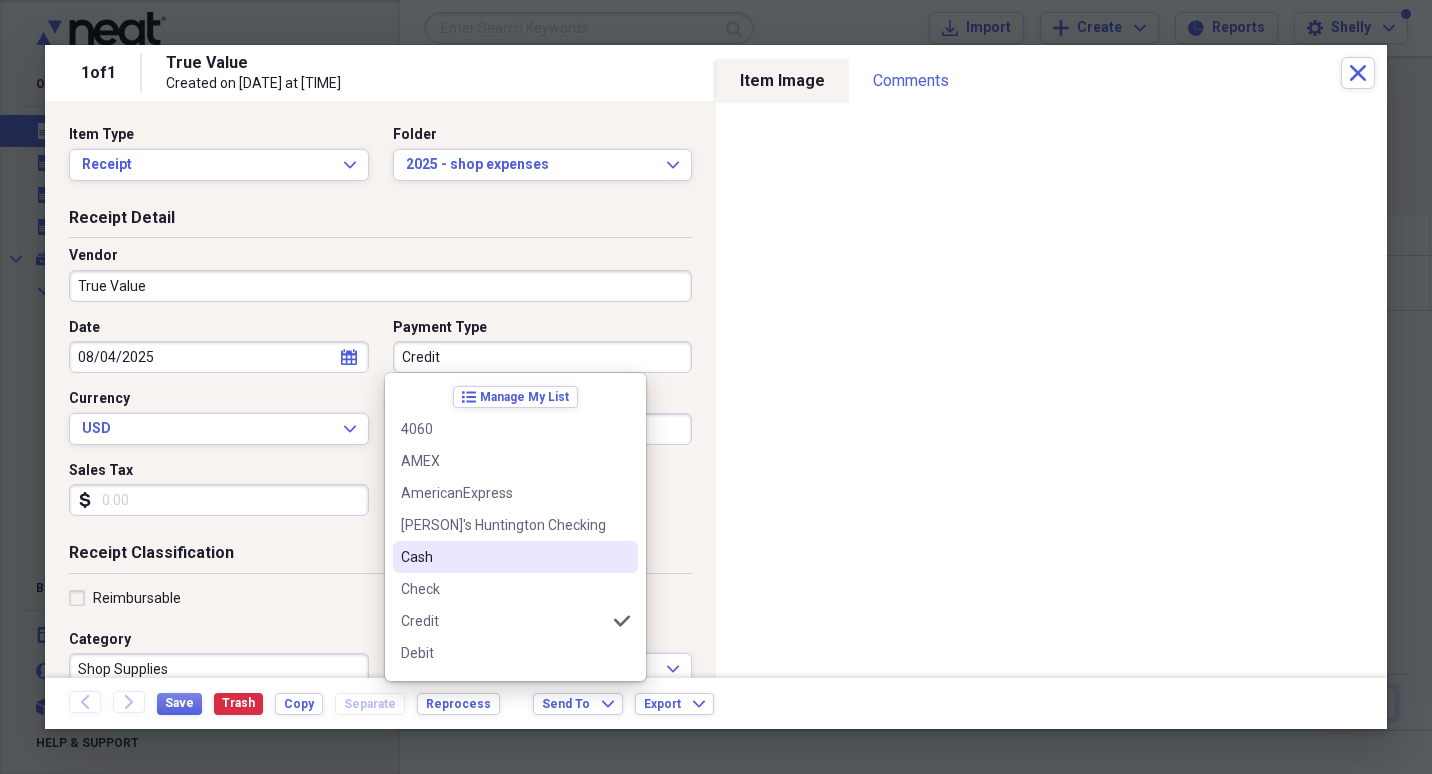 click on "Cash" at bounding box center (503, 557) 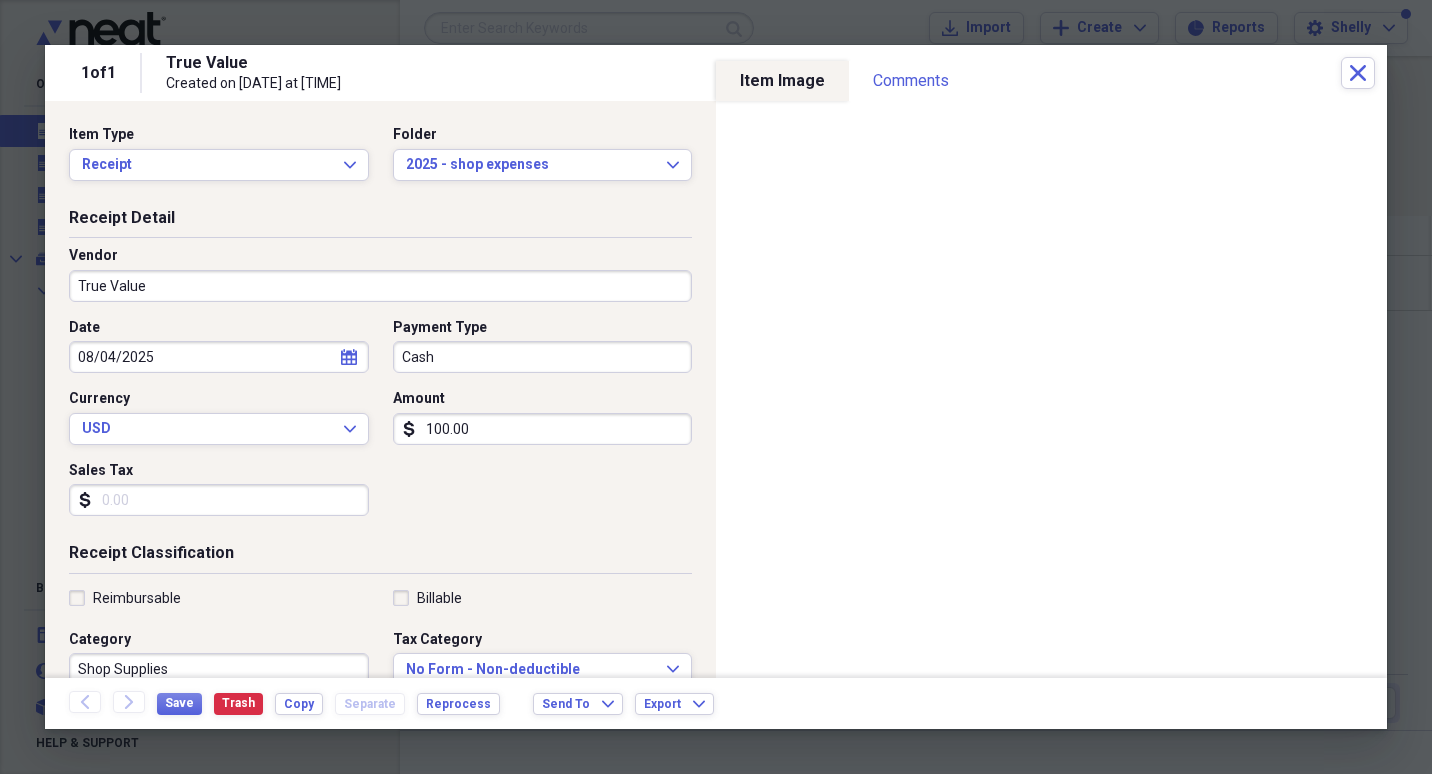 click on "100.00" at bounding box center (543, 429) 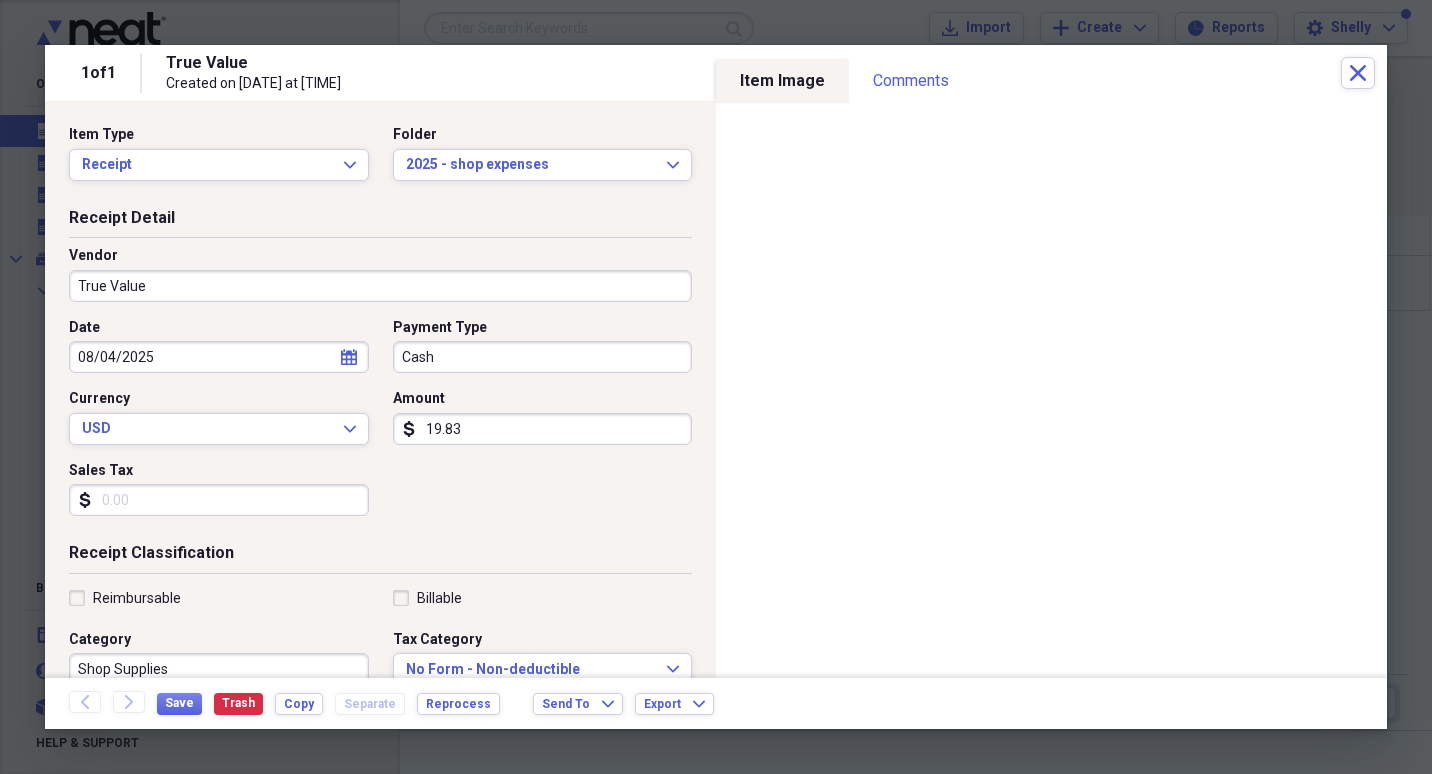 type on "19.83" 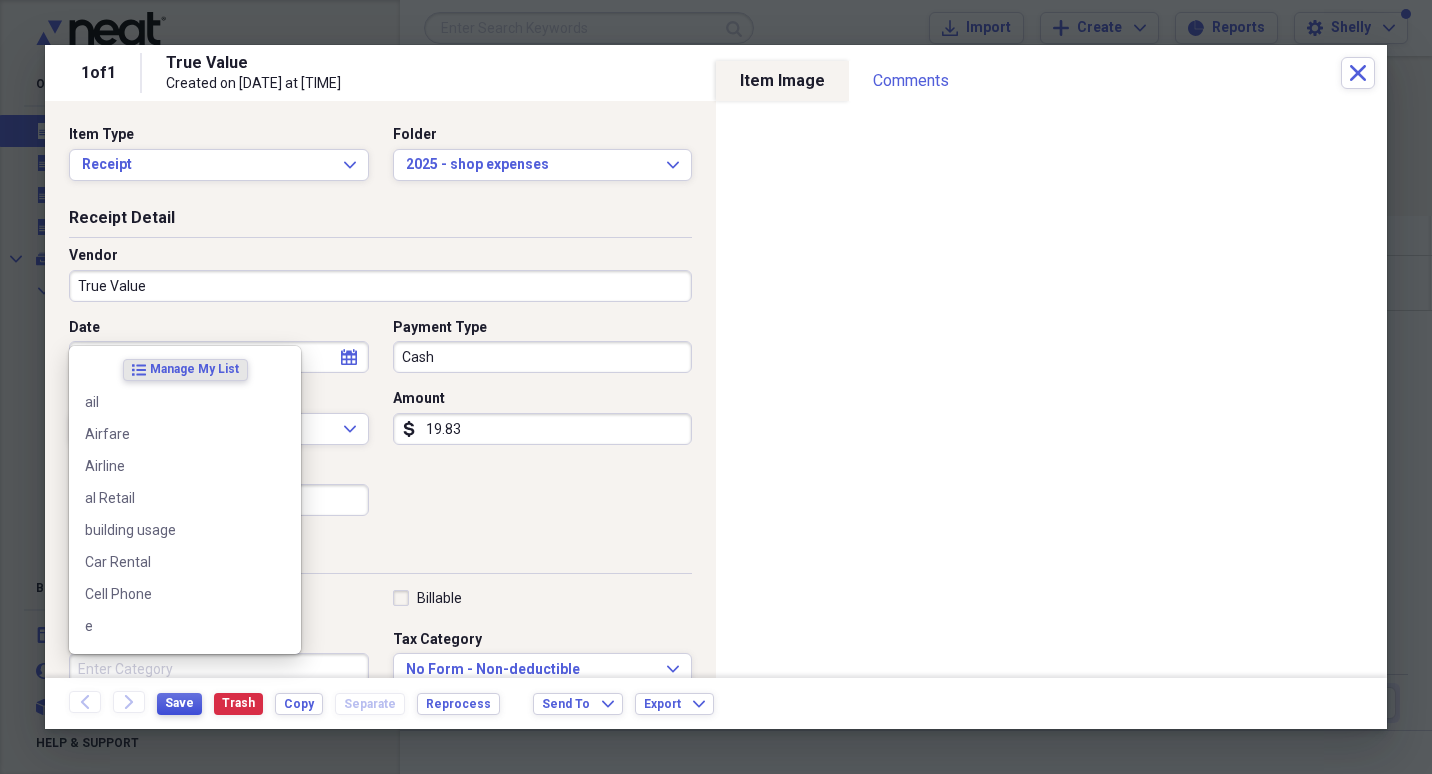 type 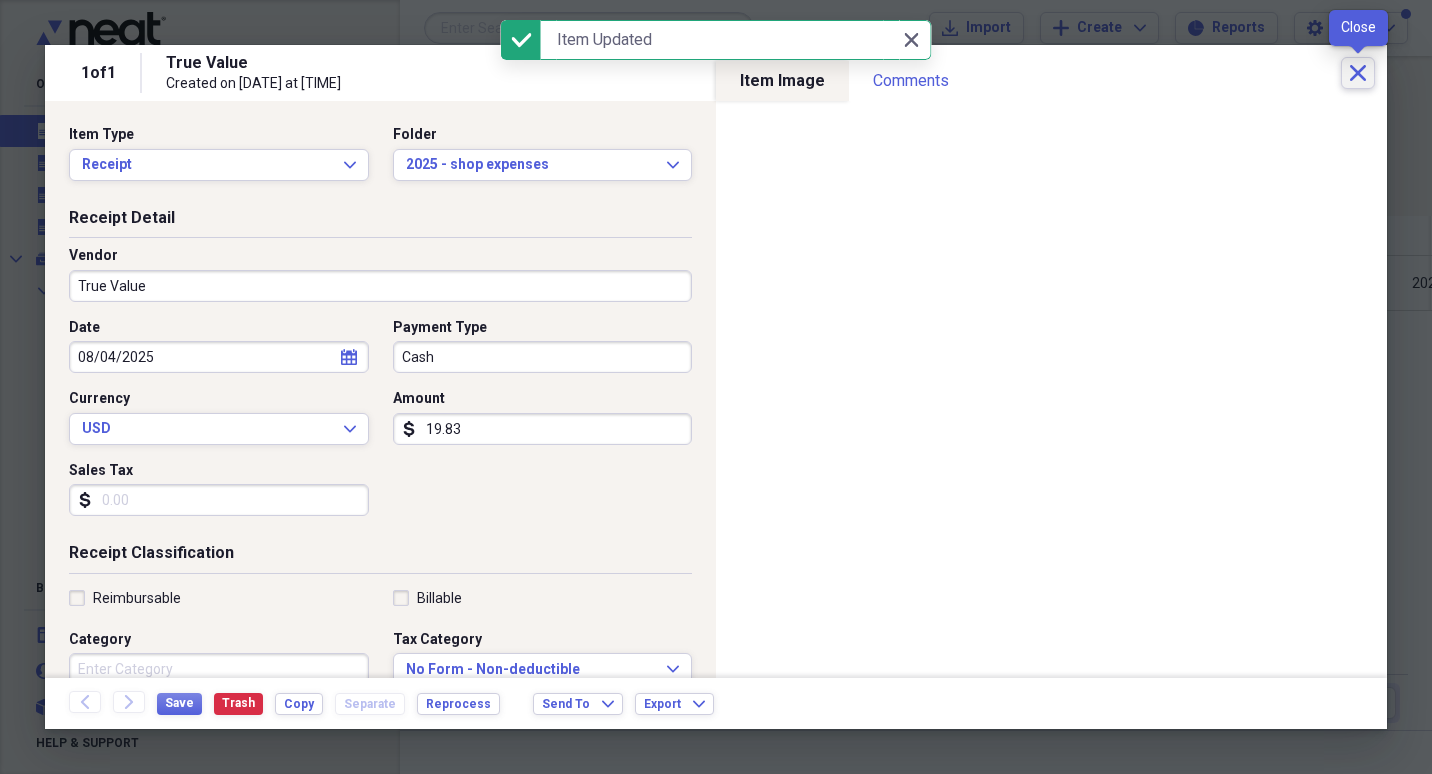 click 